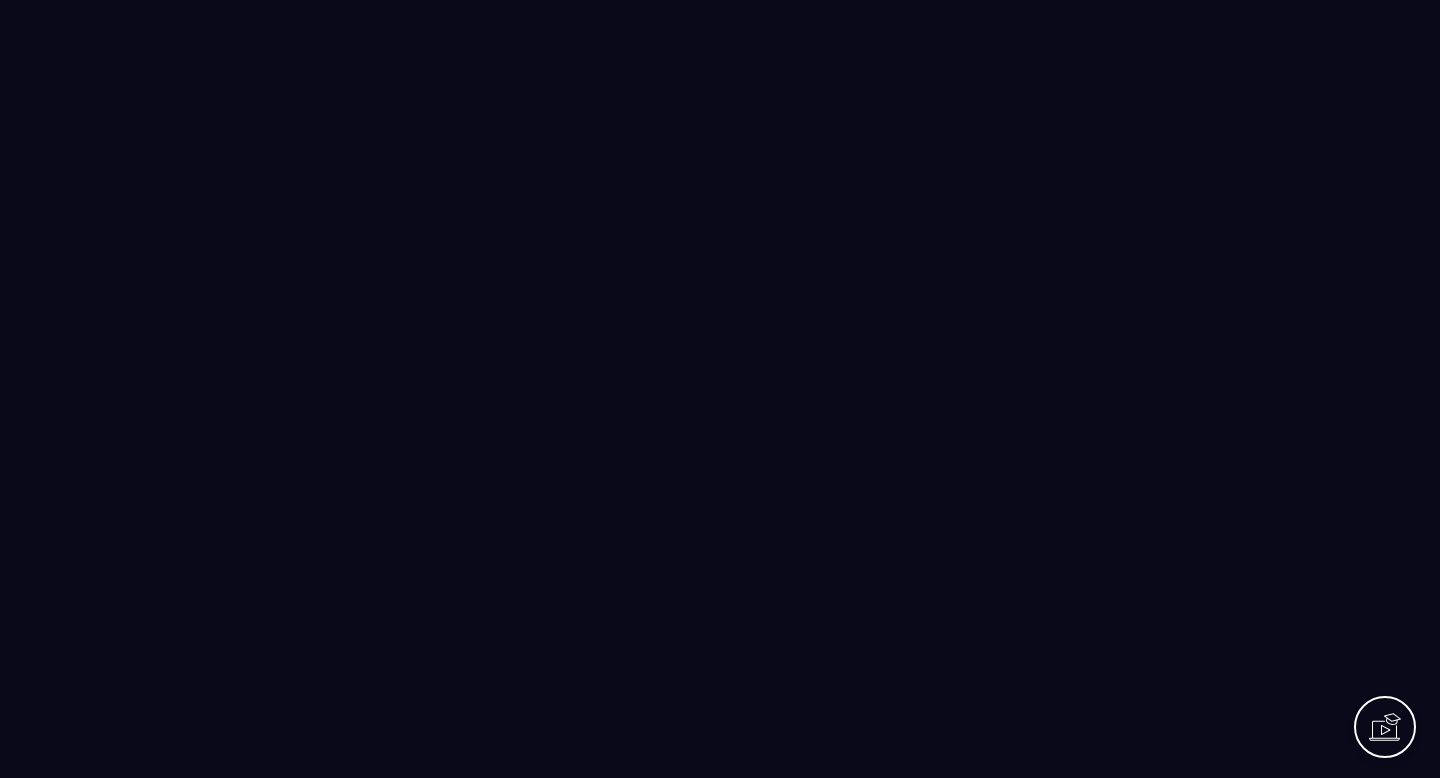 scroll, scrollTop: 0, scrollLeft: 0, axis: both 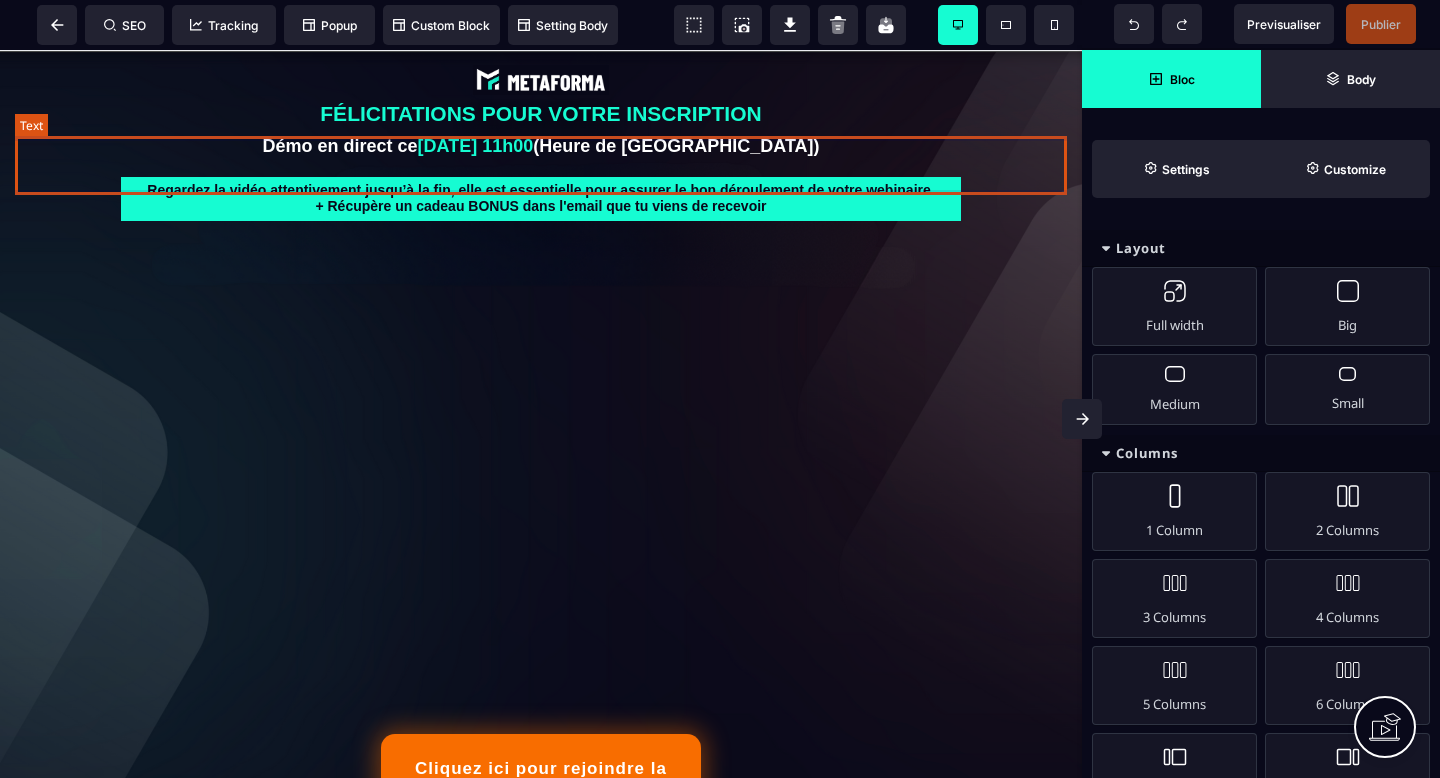 click on "Démo en direct ce  JEUDI 3 JUILLET à 11h00
(Heure de Paris)" at bounding box center [541, 146] 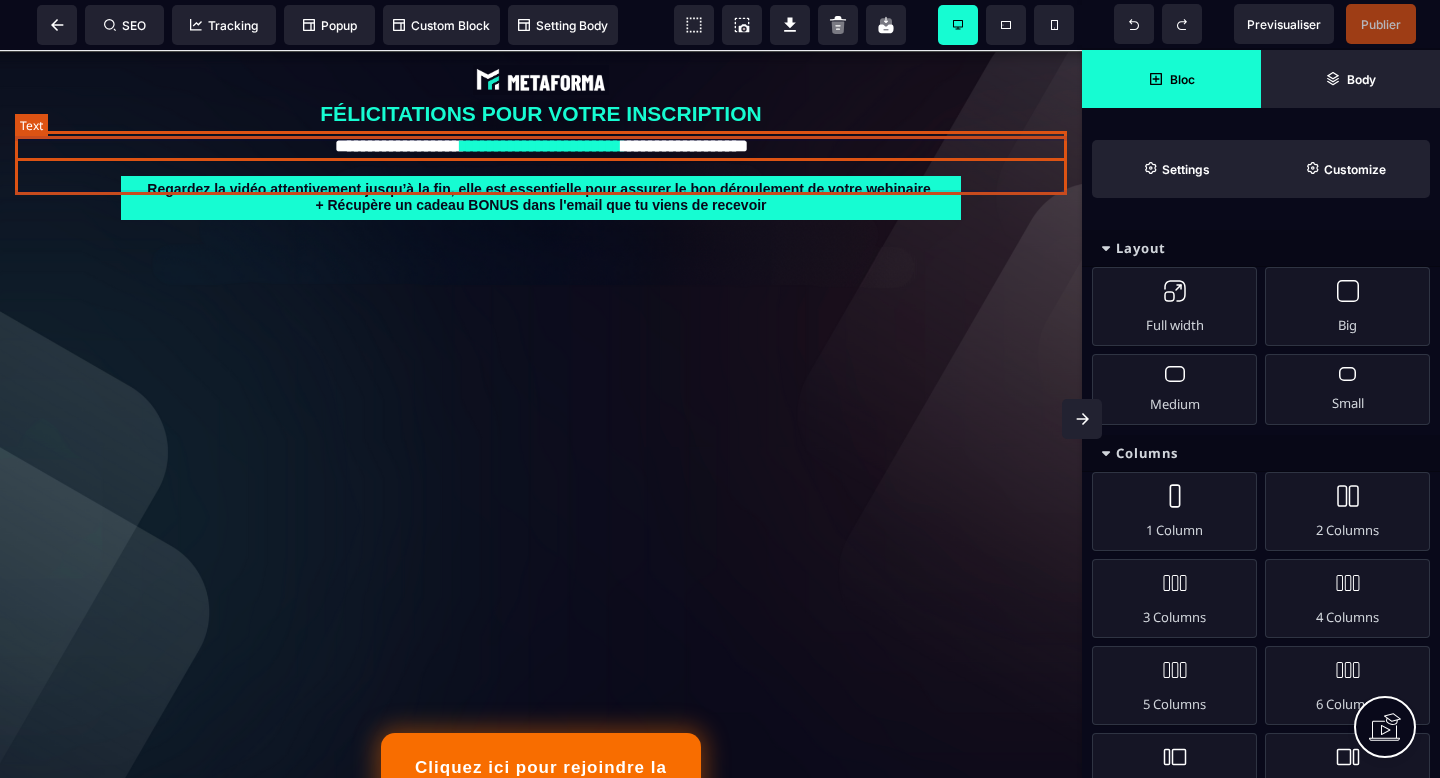 select on "***" 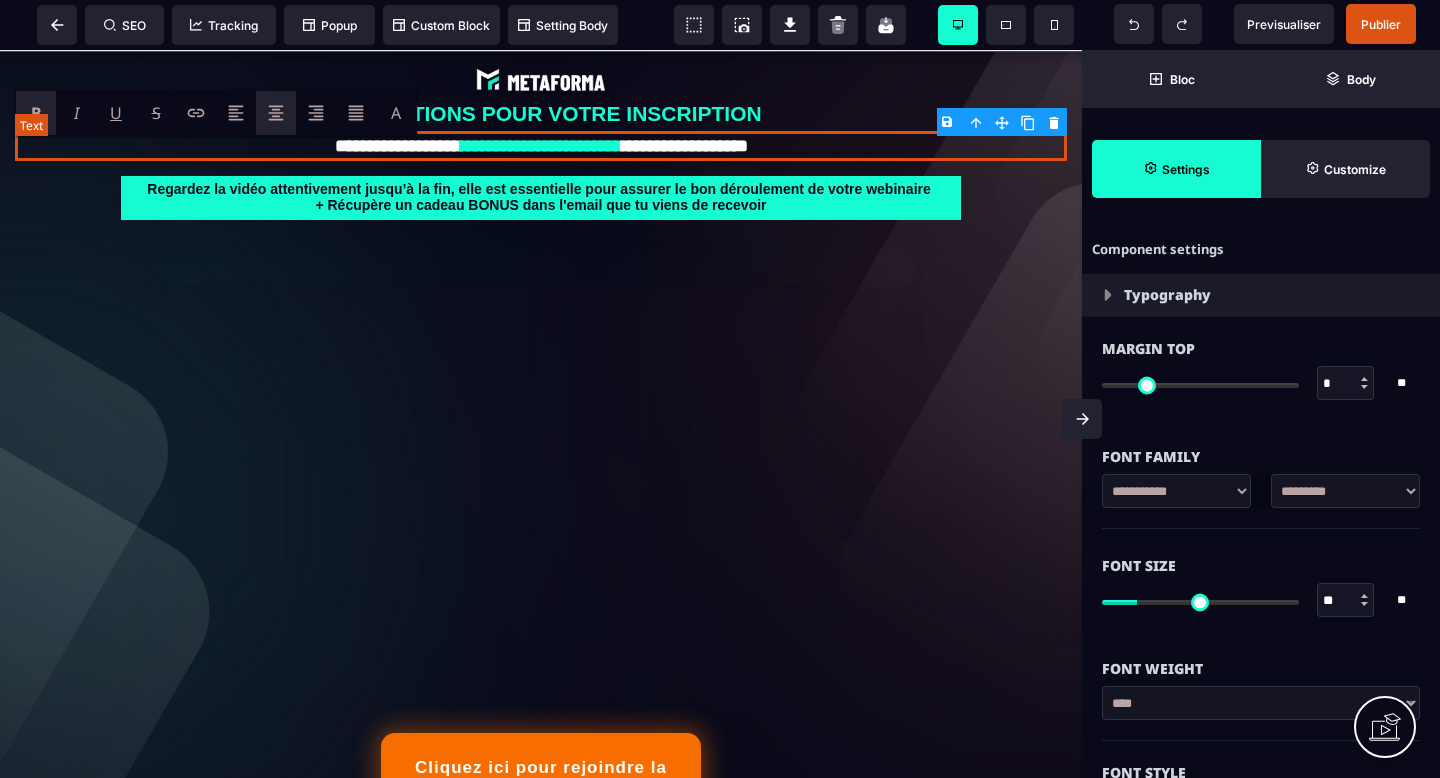 type on "***" 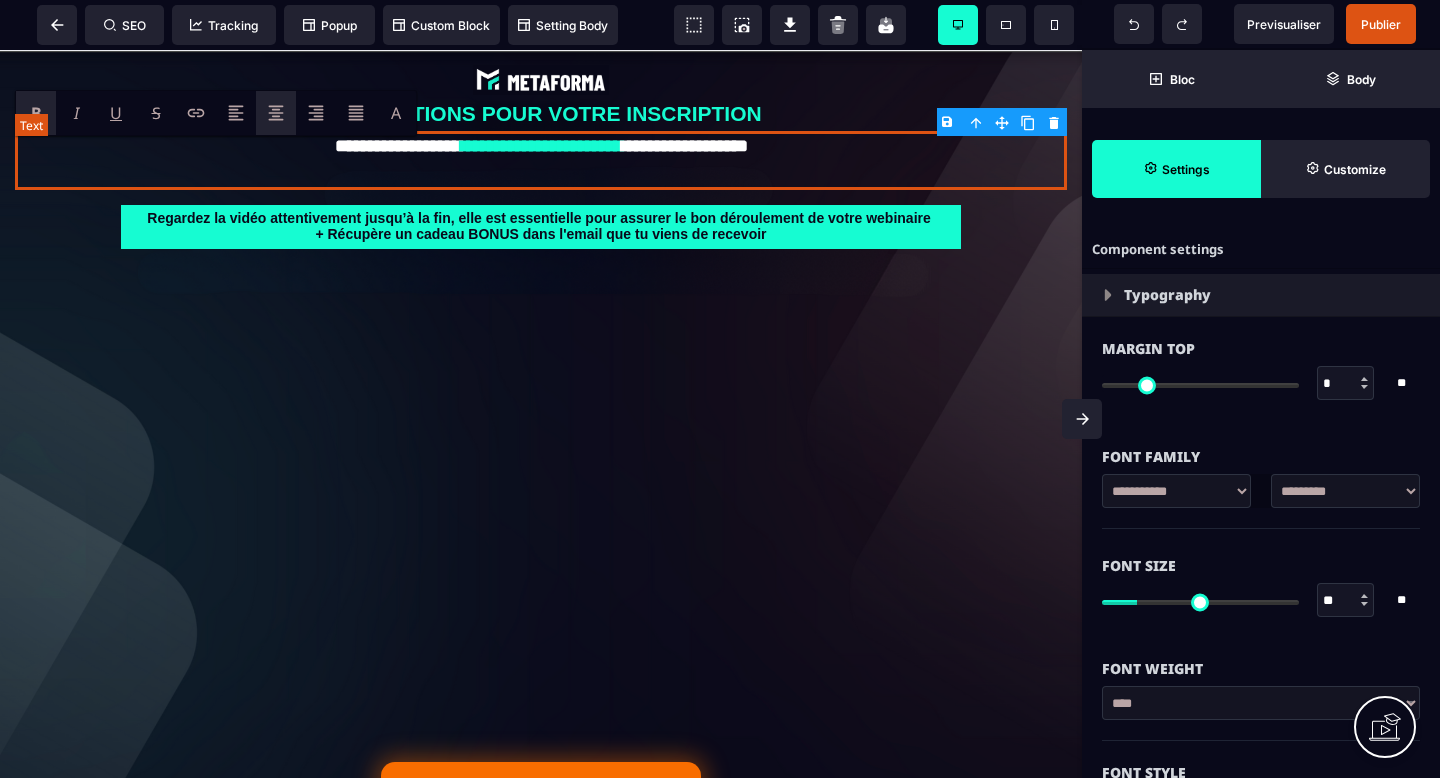 type 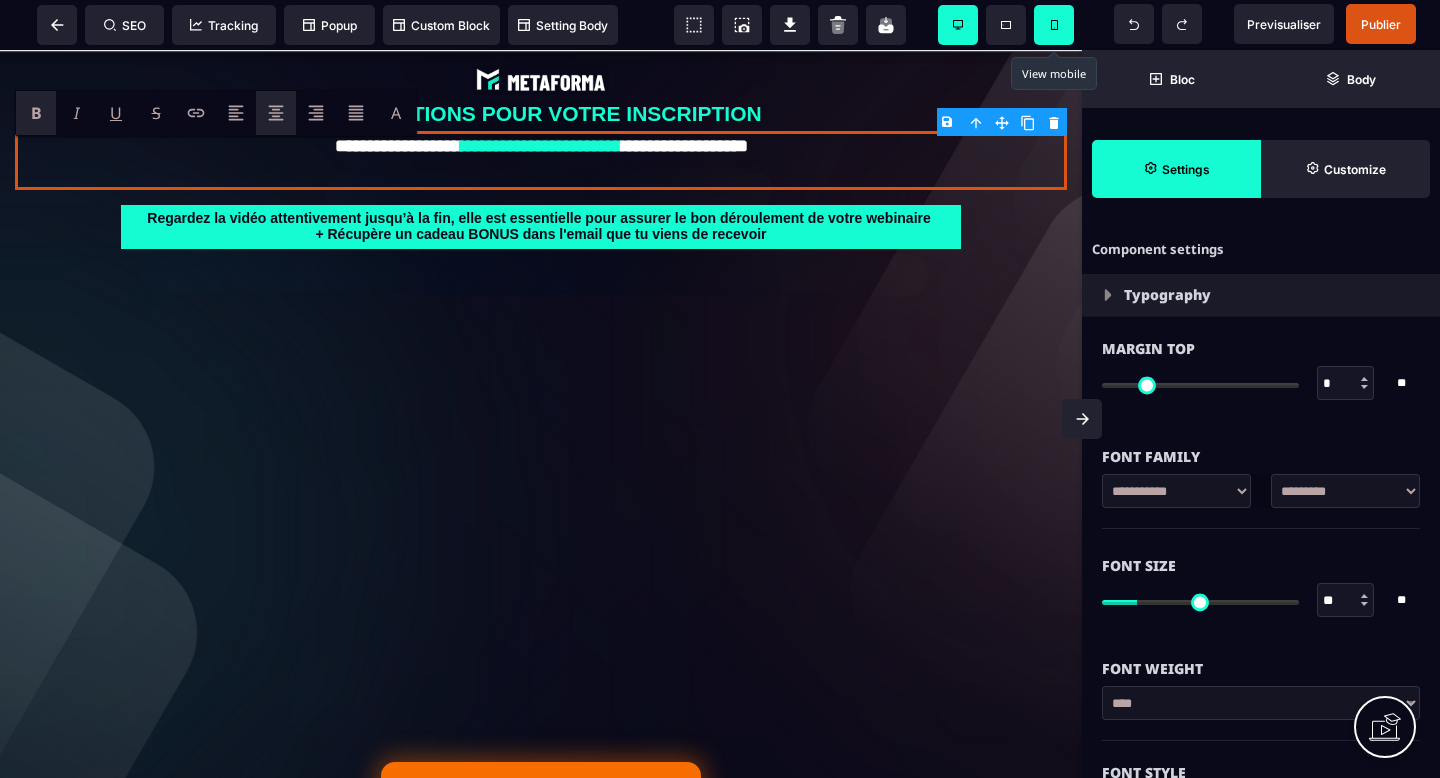 click at bounding box center (1054, 25) 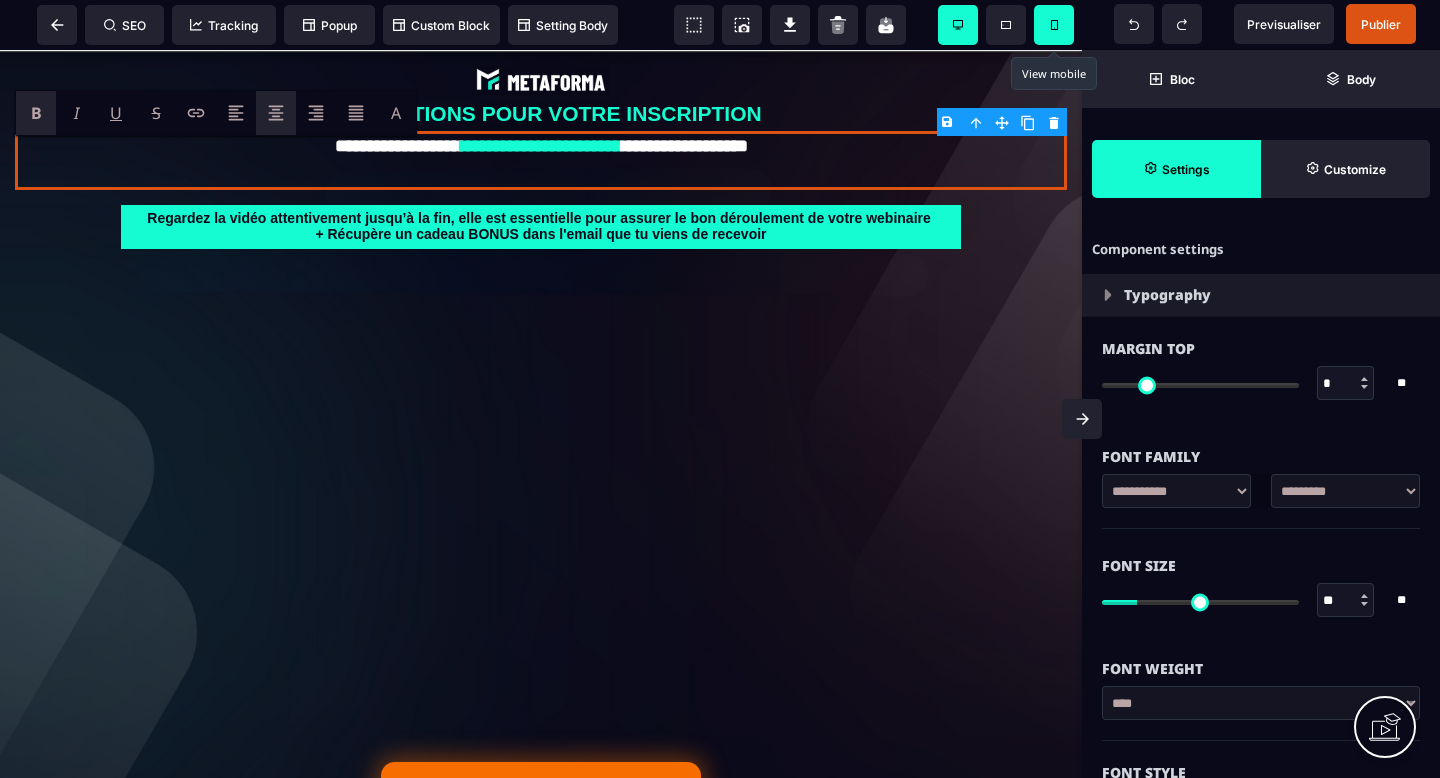 select on "***" 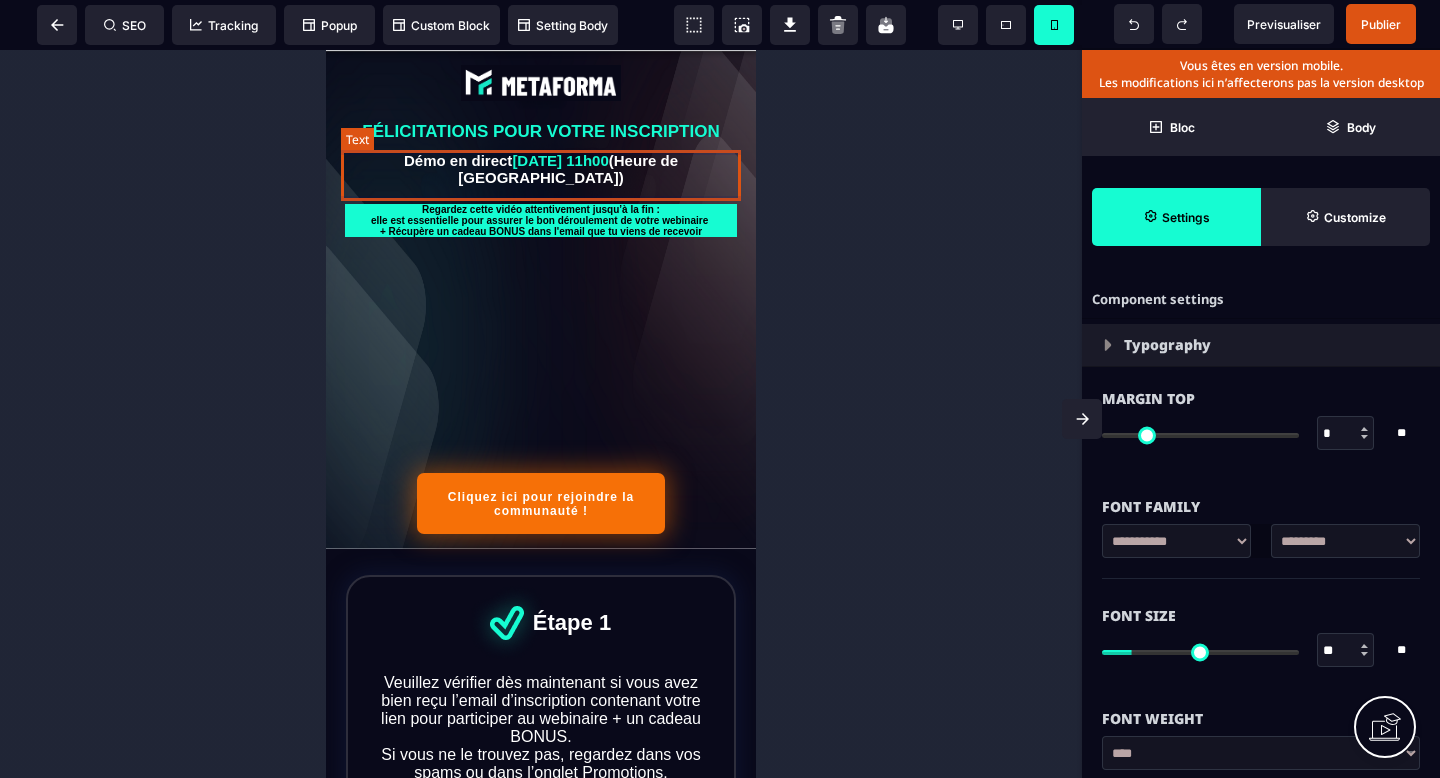 click on "Démo en direct  JEUDI 3 JUILLET à 11h00
(Heure de Paris)" at bounding box center [541, 169] 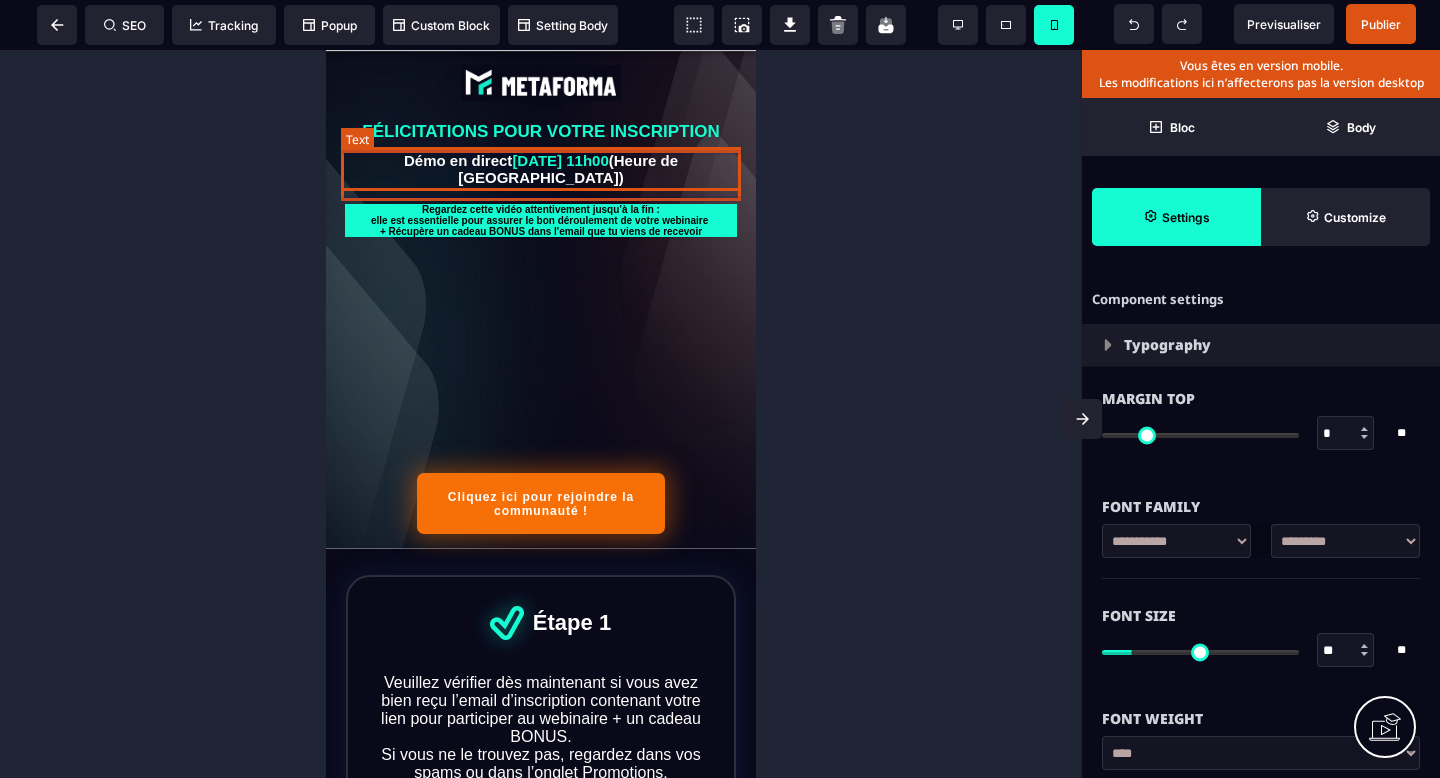 select on "***" 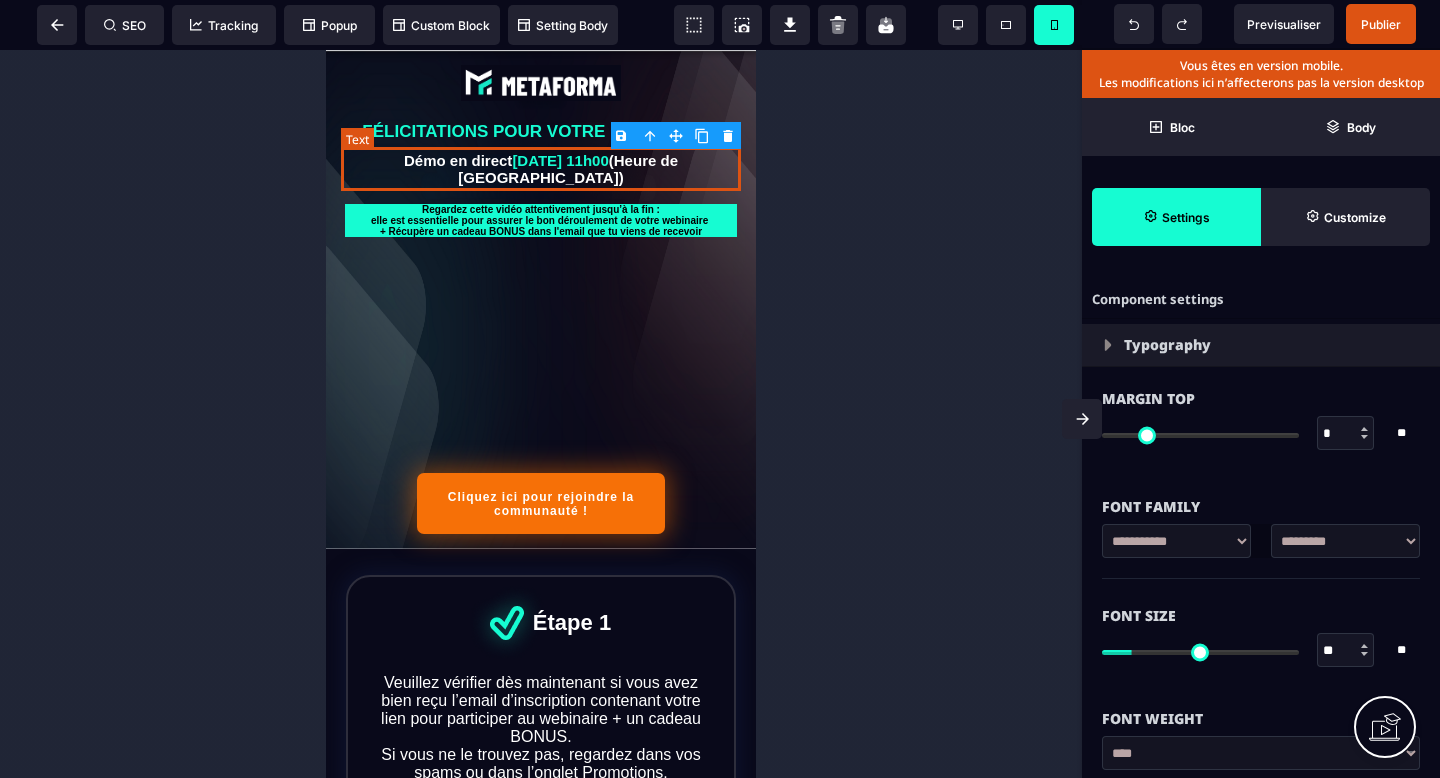 type on "*" 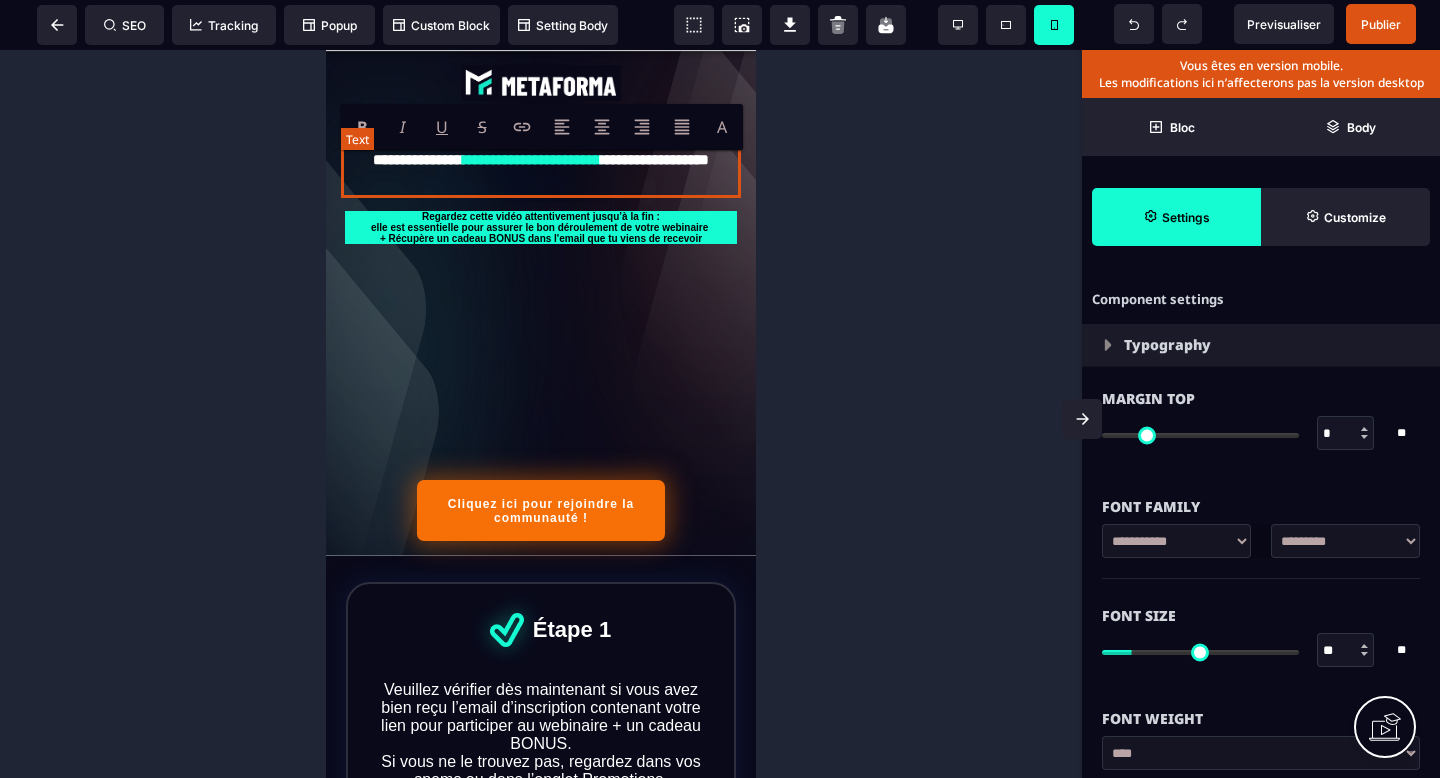 type 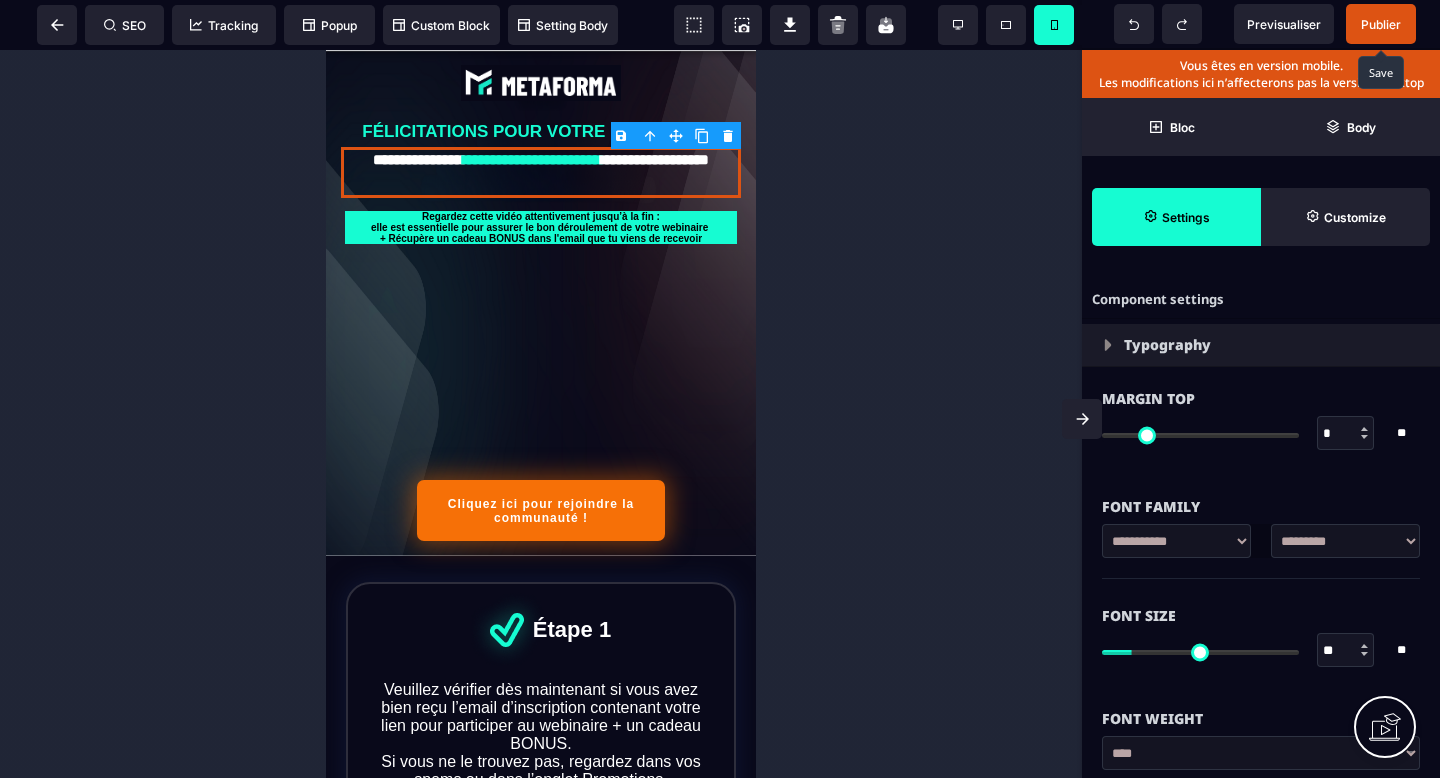 click on "Publier" at bounding box center (1381, 24) 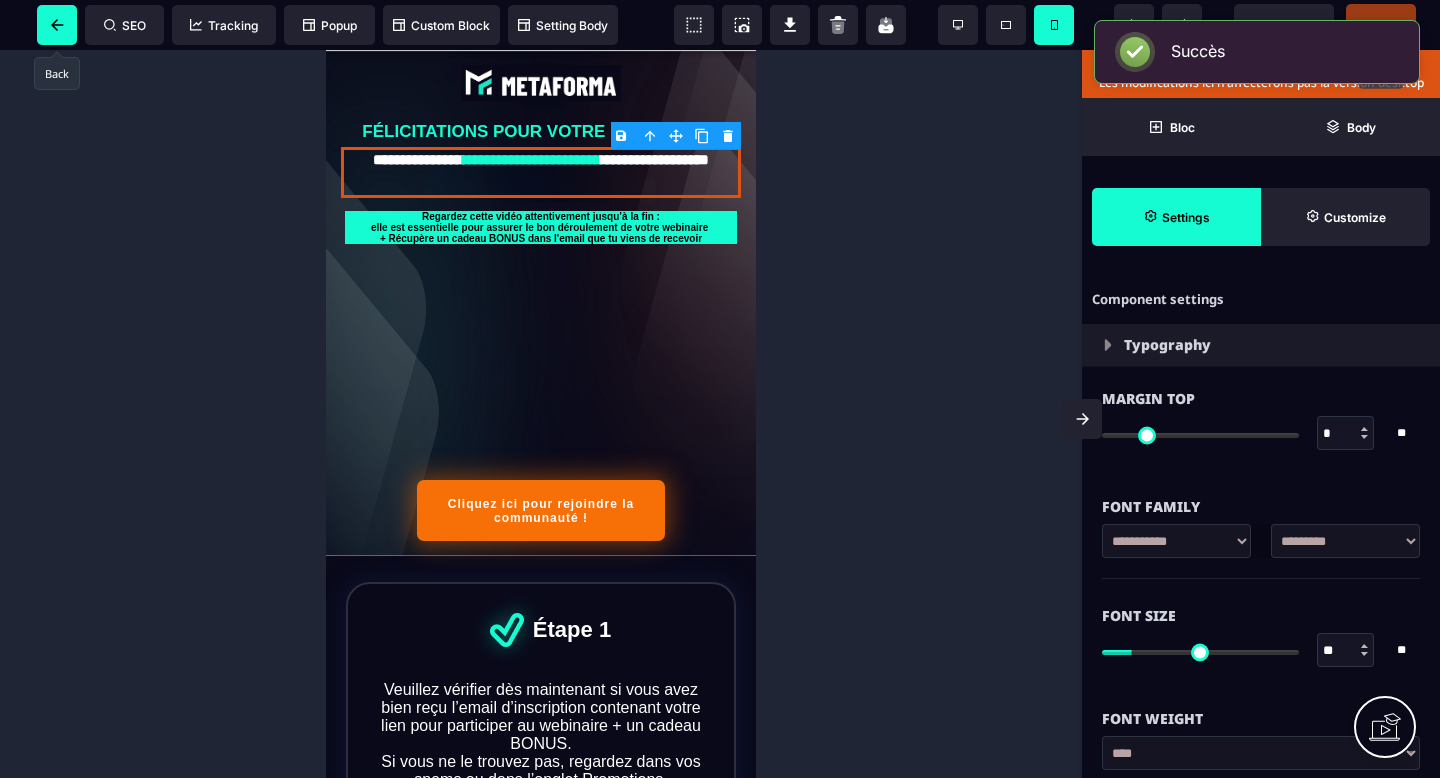 click at bounding box center (57, 25) 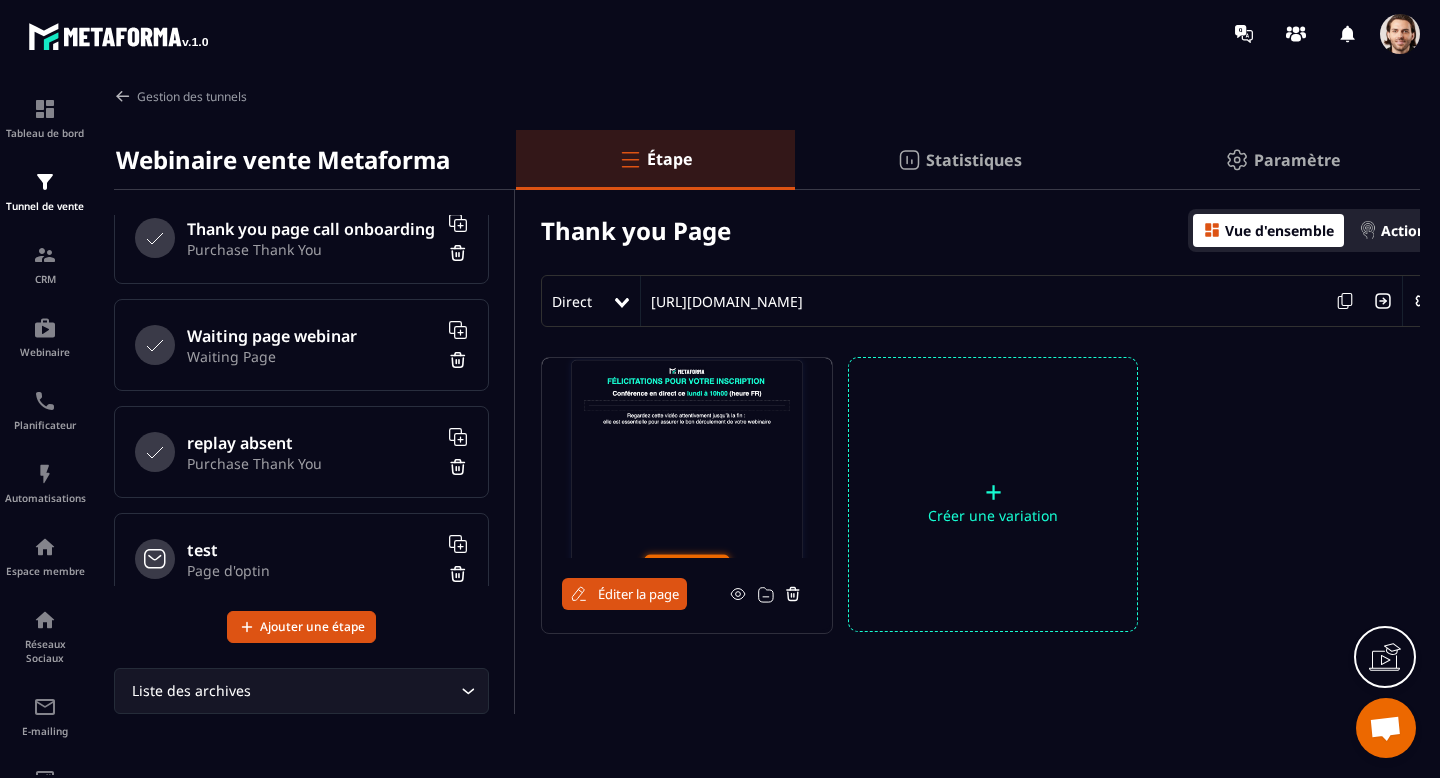 scroll, scrollTop: 757, scrollLeft: 0, axis: vertical 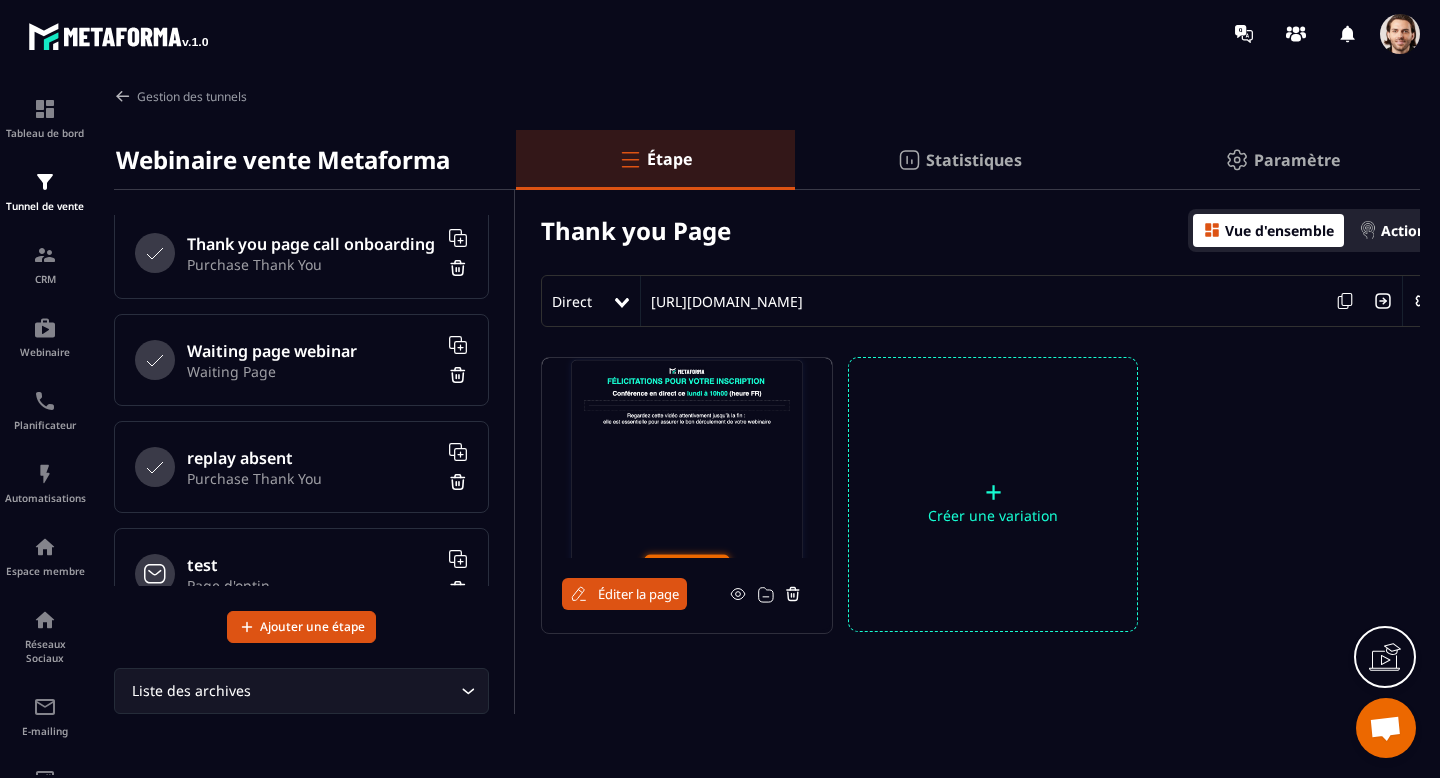 click on "Waiting Page" at bounding box center (312, 371) 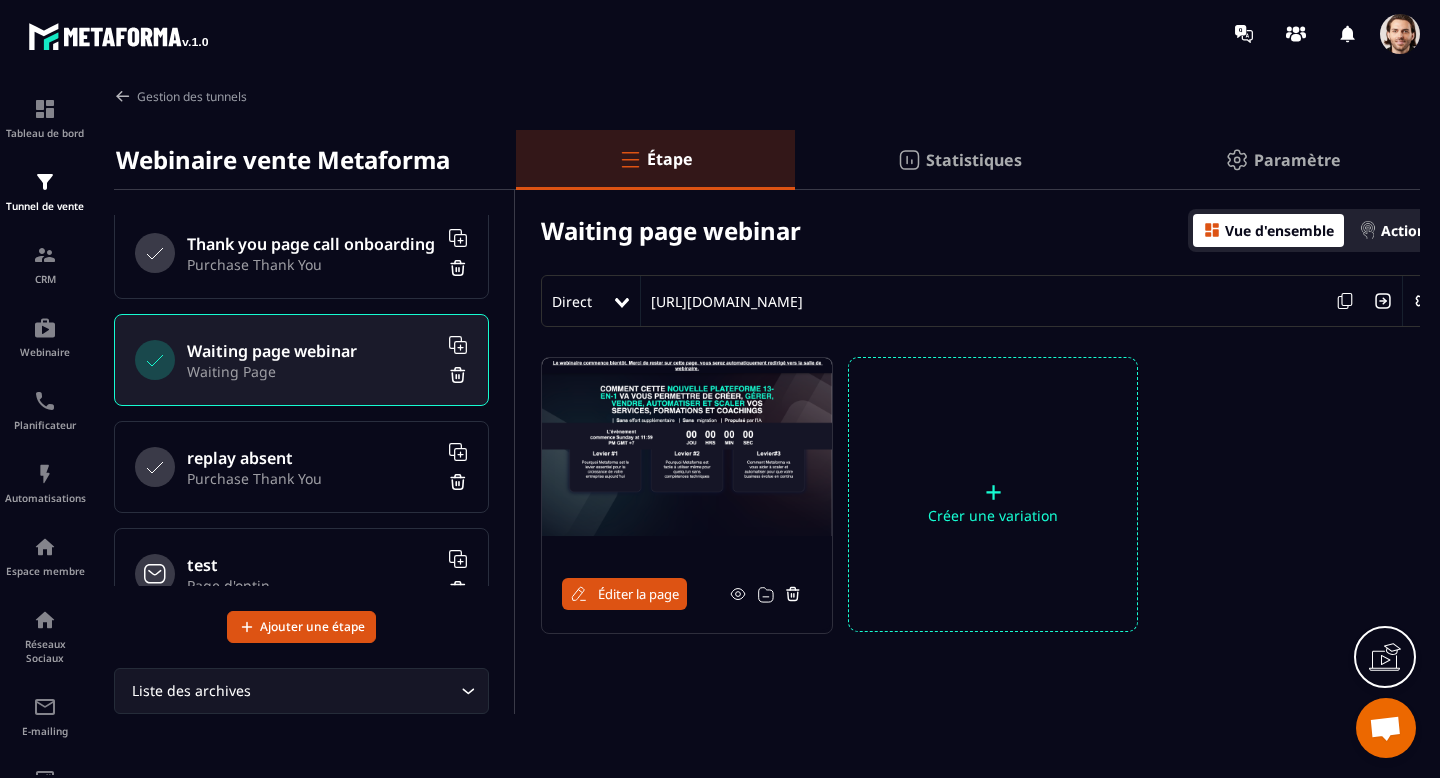 click on "Éditer la page" at bounding box center (638, 594) 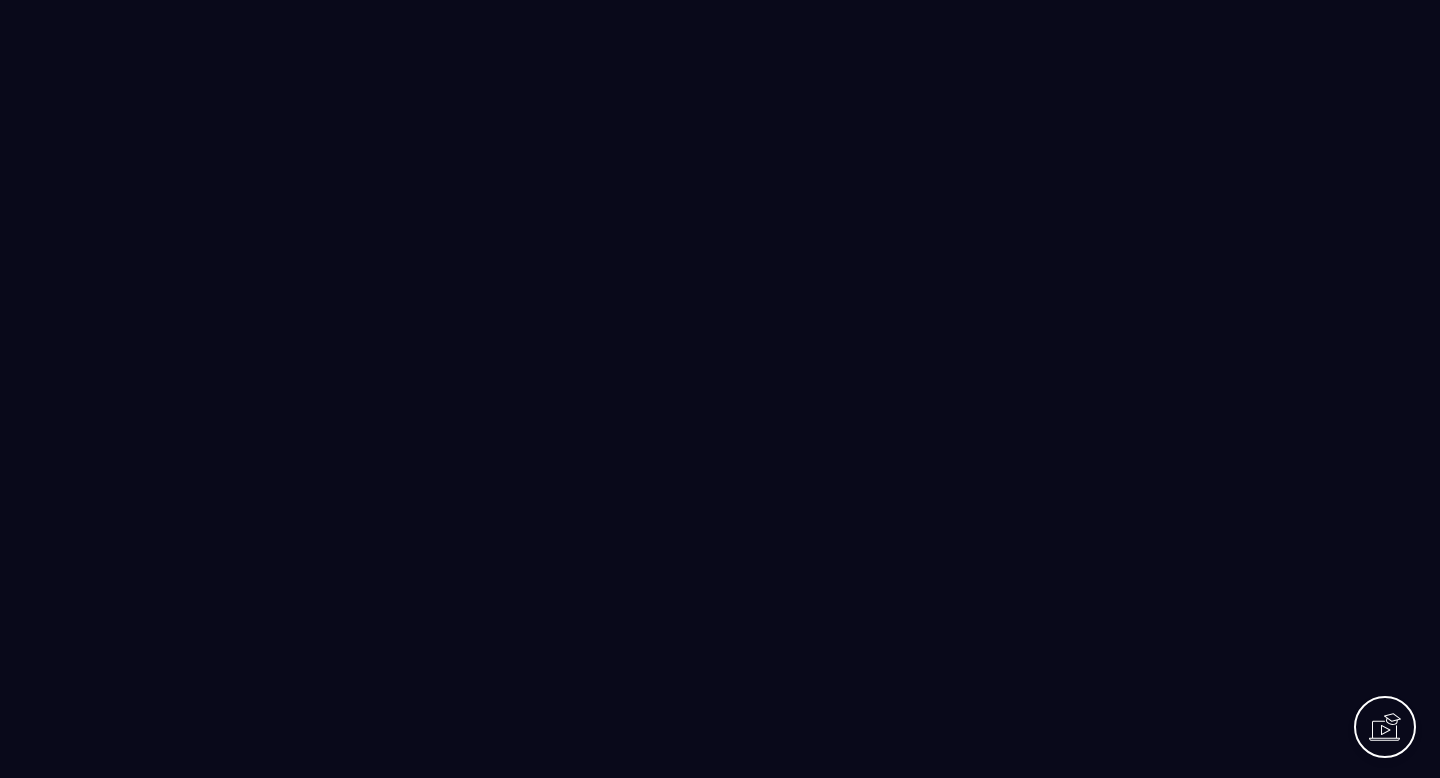 scroll, scrollTop: 0, scrollLeft: 0, axis: both 